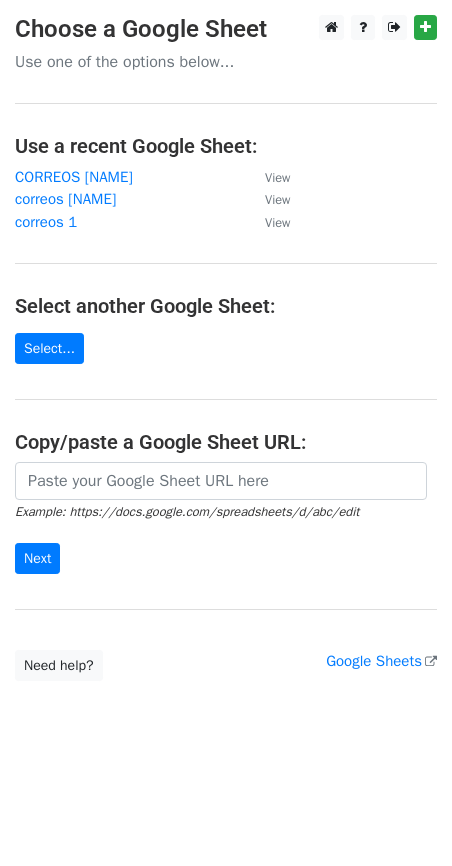 scroll, scrollTop: 0, scrollLeft: 0, axis: both 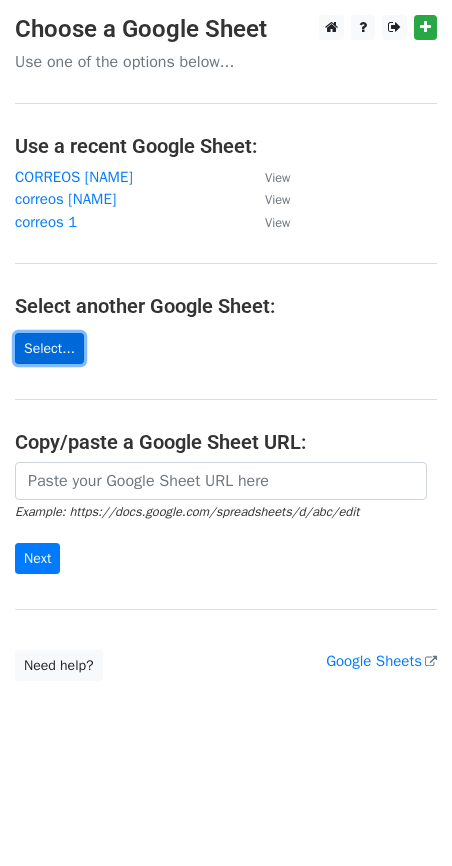 click on "Select..." at bounding box center [49, 348] 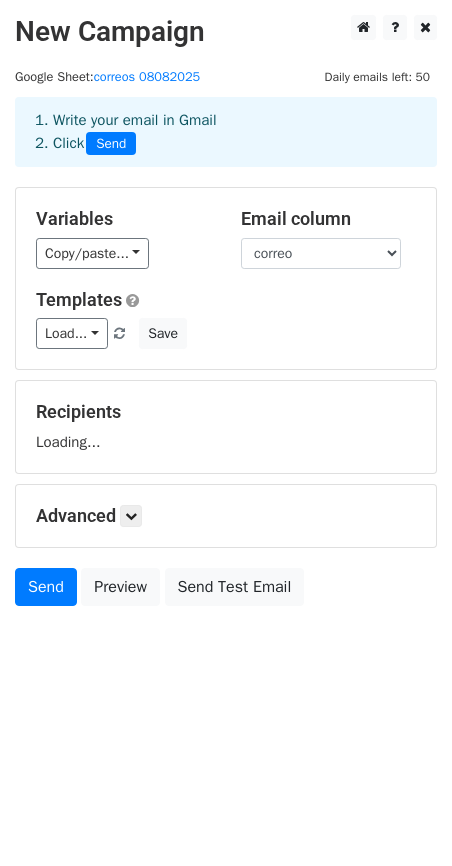 scroll, scrollTop: 0, scrollLeft: 0, axis: both 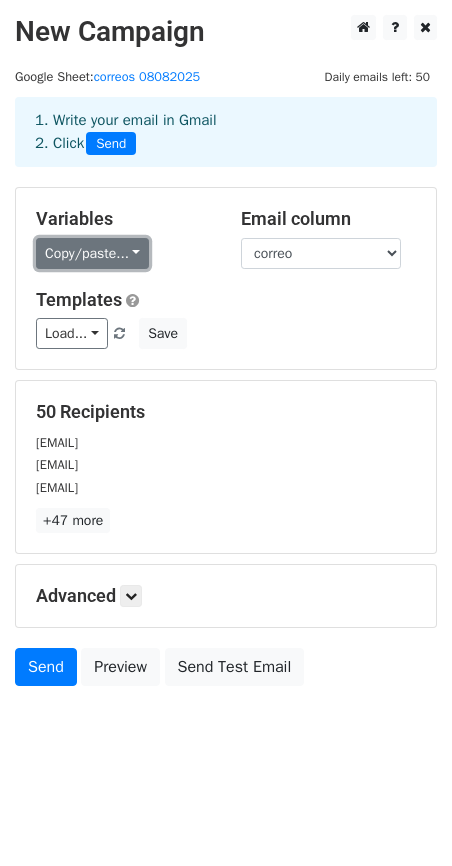 click on "Copy/paste..." at bounding box center [92, 253] 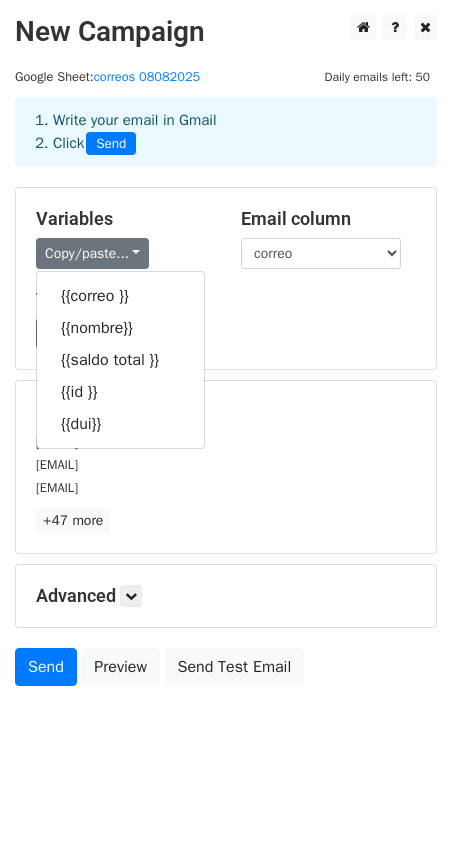 drag, startPoint x: 339, startPoint y: 388, endPoint x: 328, endPoint y: 392, distance: 11.7046995 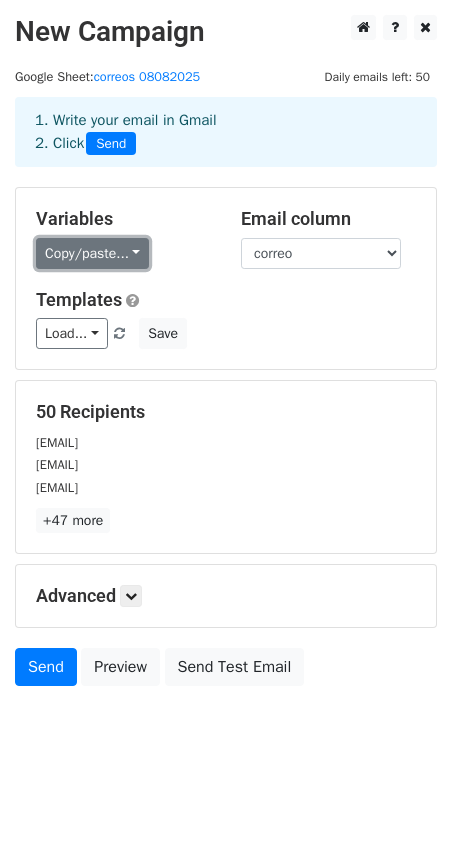 click on "Copy/paste..." at bounding box center (92, 253) 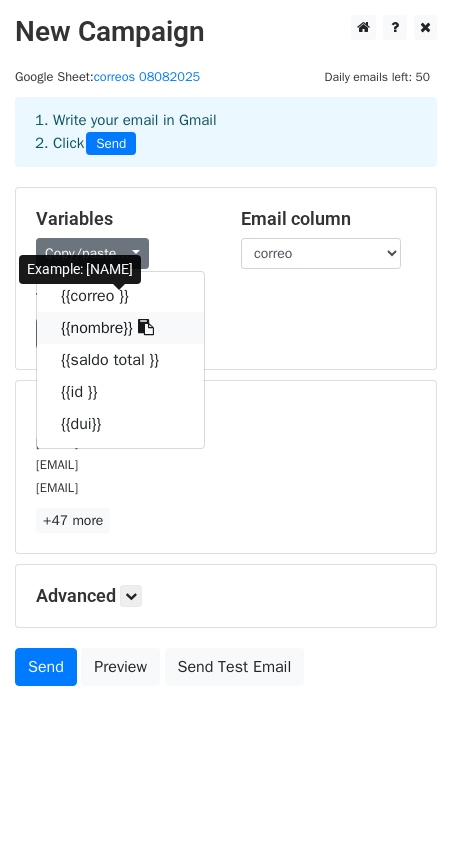 click on "{{nombre}}" at bounding box center [120, 328] 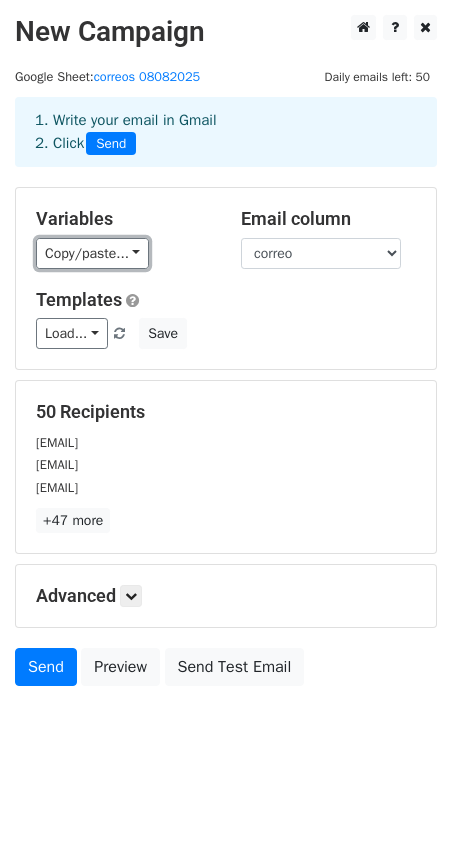click on "Copy/paste..." at bounding box center [92, 253] 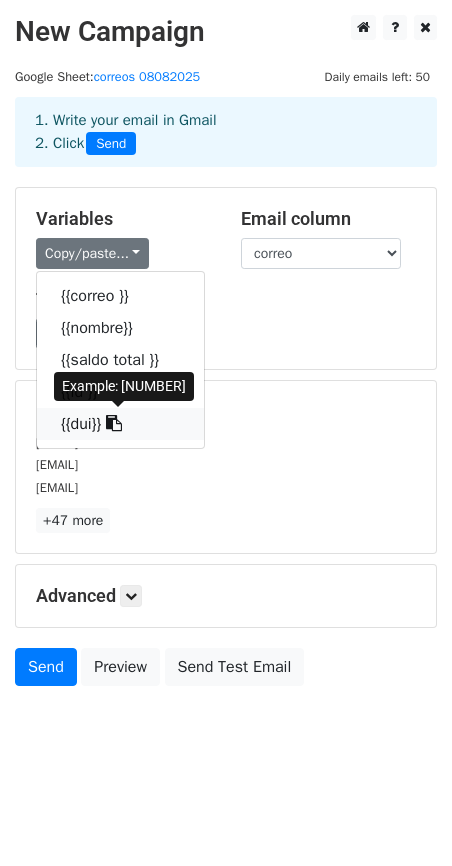 click on "{{dui}}" at bounding box center [120, 424] 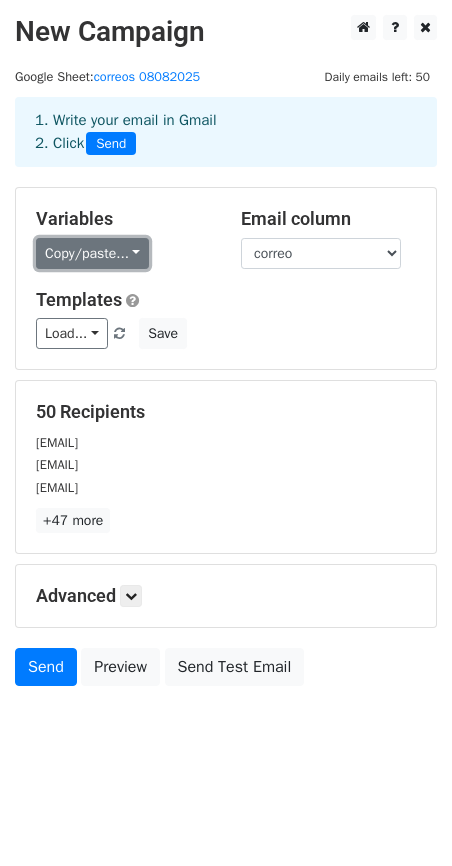 click on "Copy/paste..." at bounding box center [92, 253] 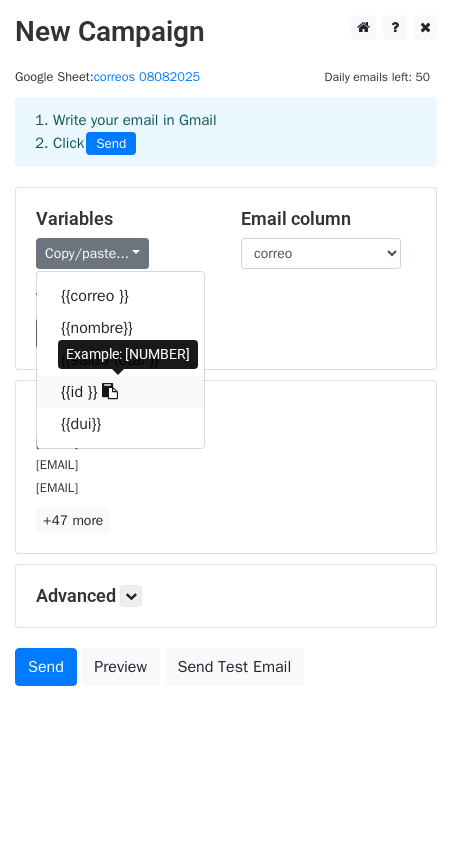 click on "{{id }}" at bounding box center [120, 392] 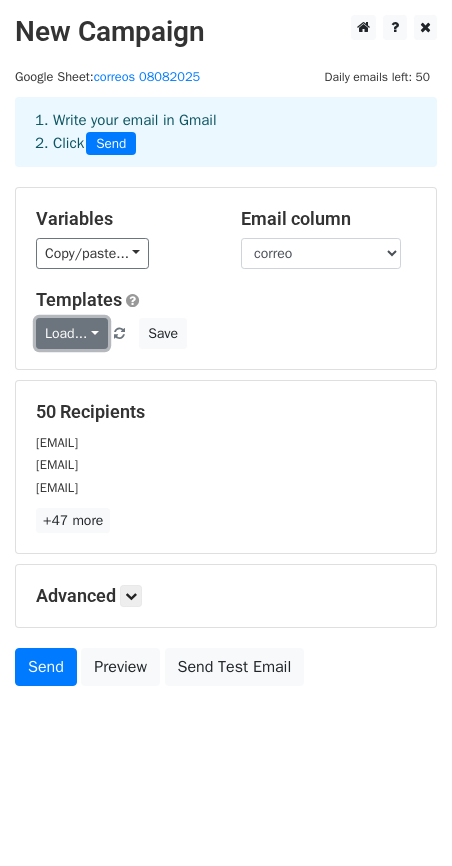 click on "Load..." at bounding box center [72, 333] 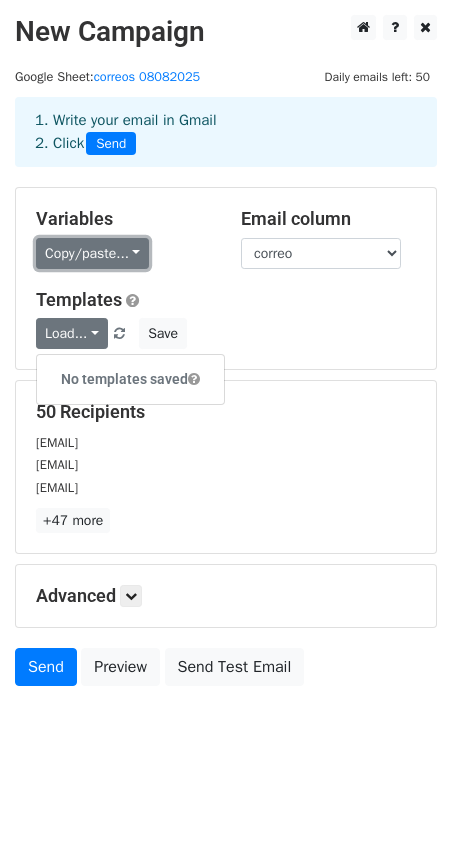 click on "Copy/paste..." at bounding box center [92, 253] 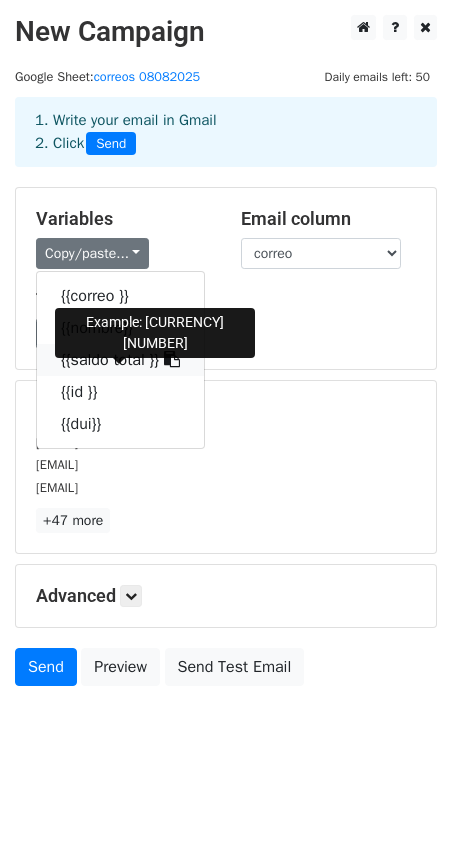 click on "{{saldo total }}" at bounding box center [120, 360] 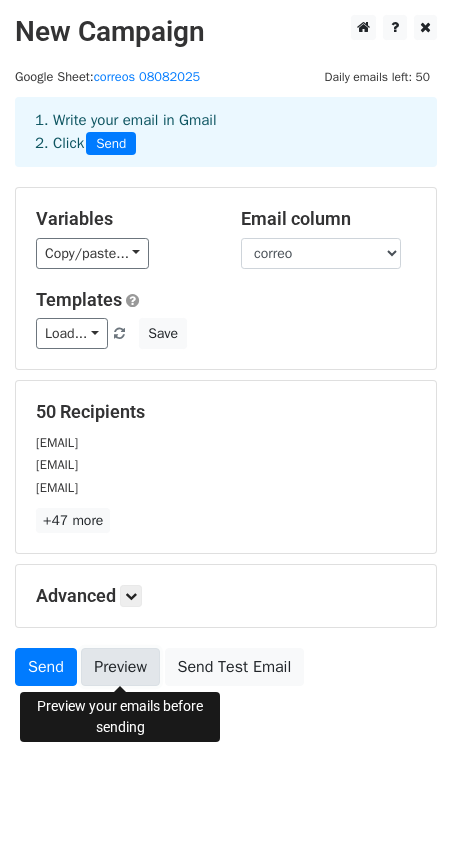 click on "Preview" at bounding box center (120, 667) 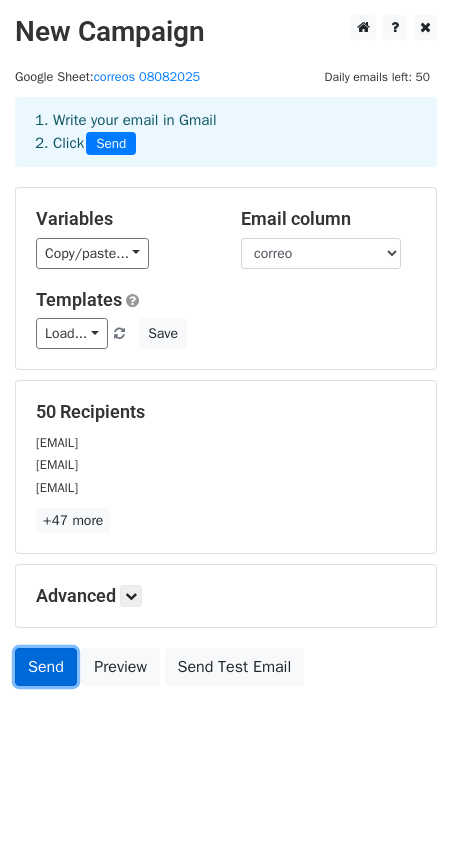 click on "Send" at bounding box center (46, 667) 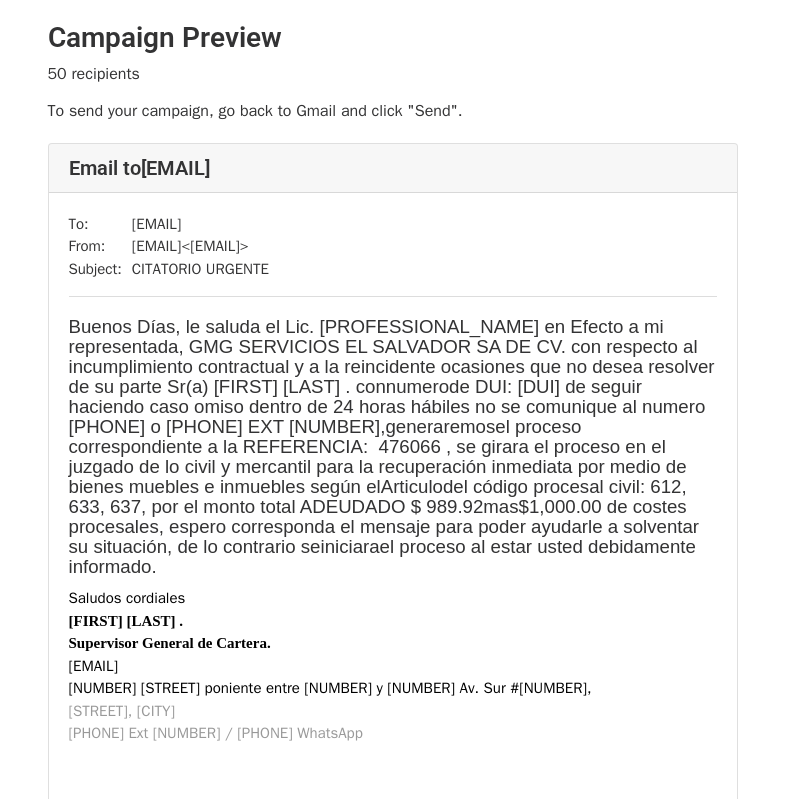 scroll, scrollTop: 0, scrollLeft: 0, axis: both 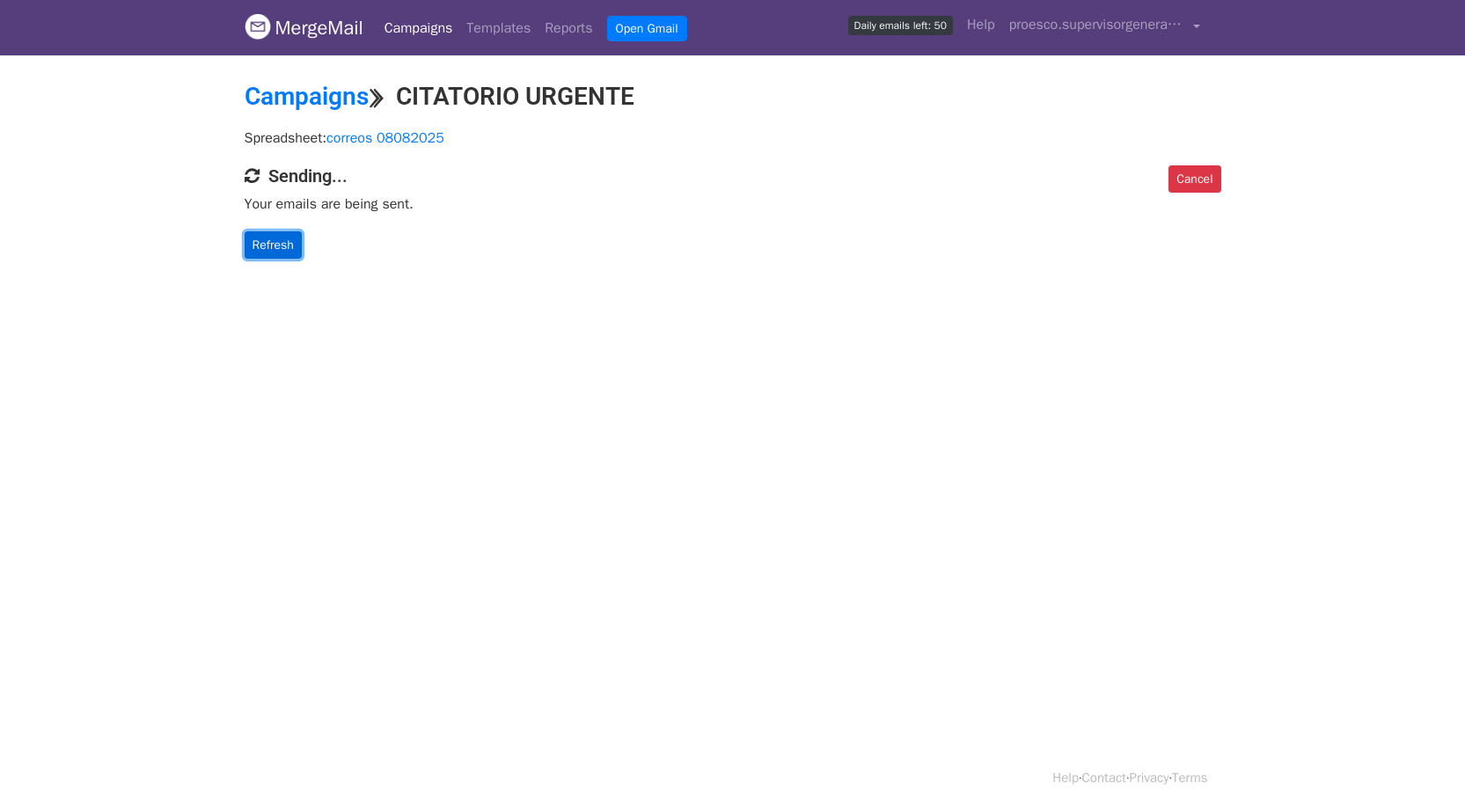 click on "Refresh" at bounding box center [273, 245] 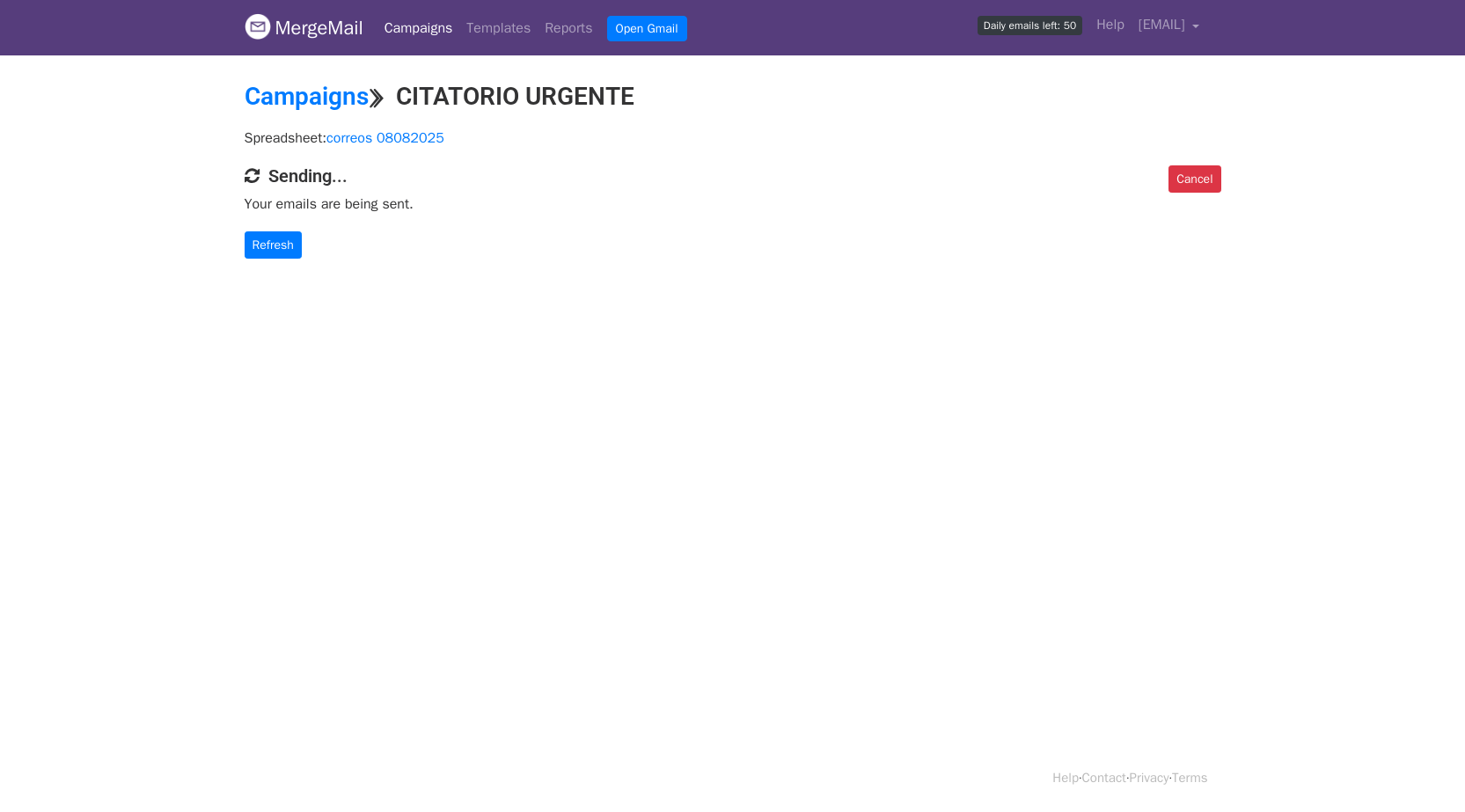 scroll, scrollTop: 0, scrollLeft: 0, axis: both 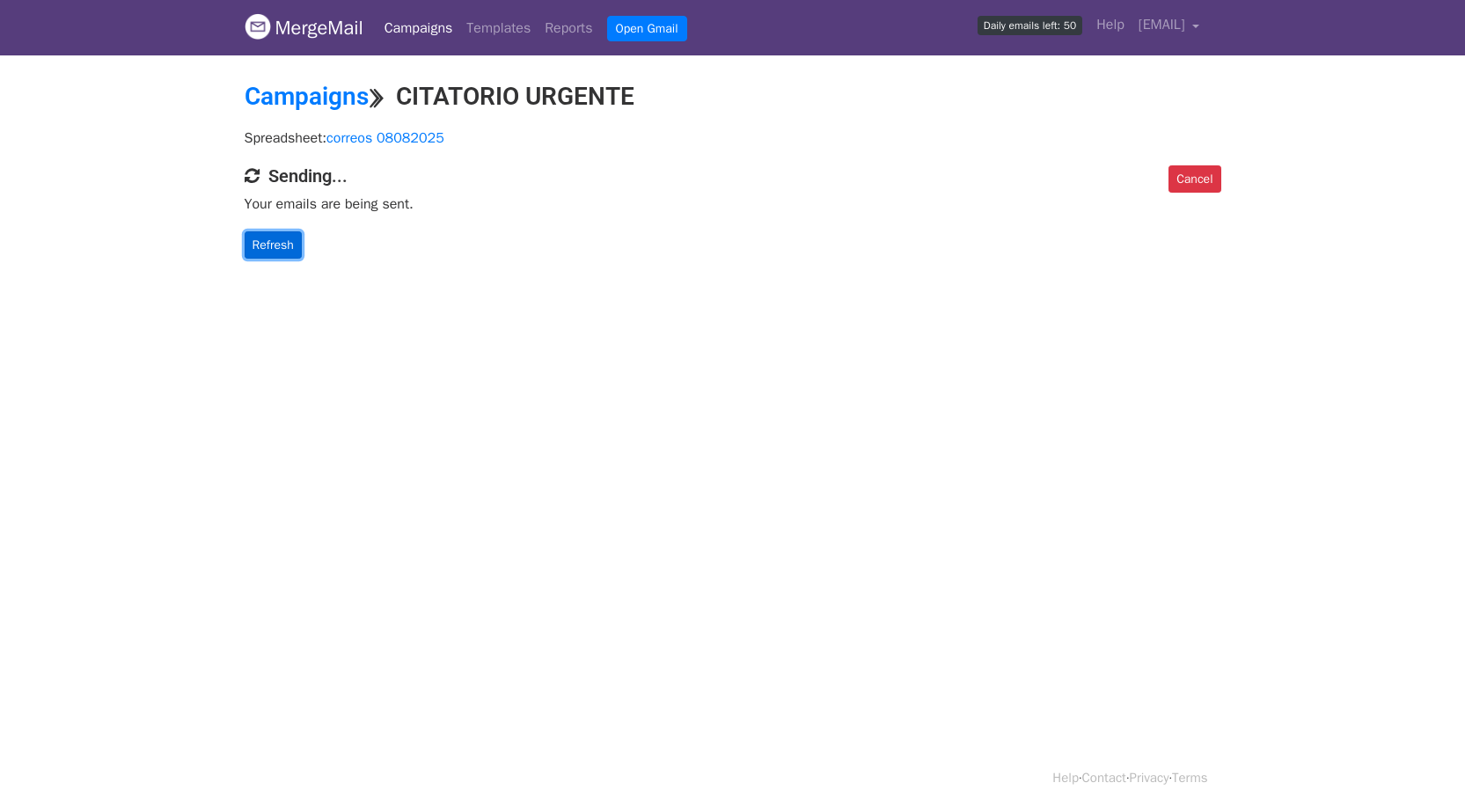 click on "Refresh" at bounding box center (273, 245) 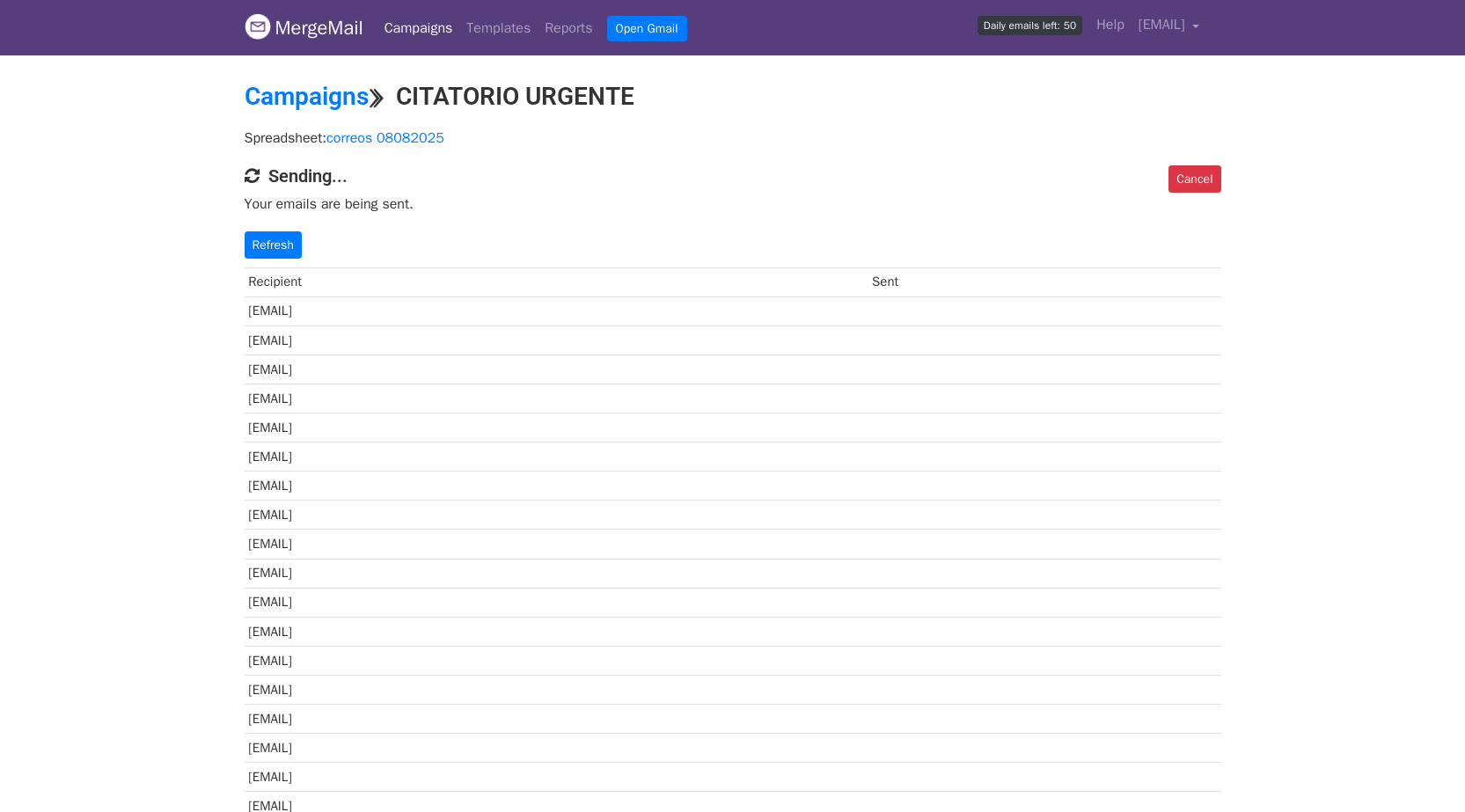 scroll, scrollTop: 0, scrollLeft: 0, axis: both 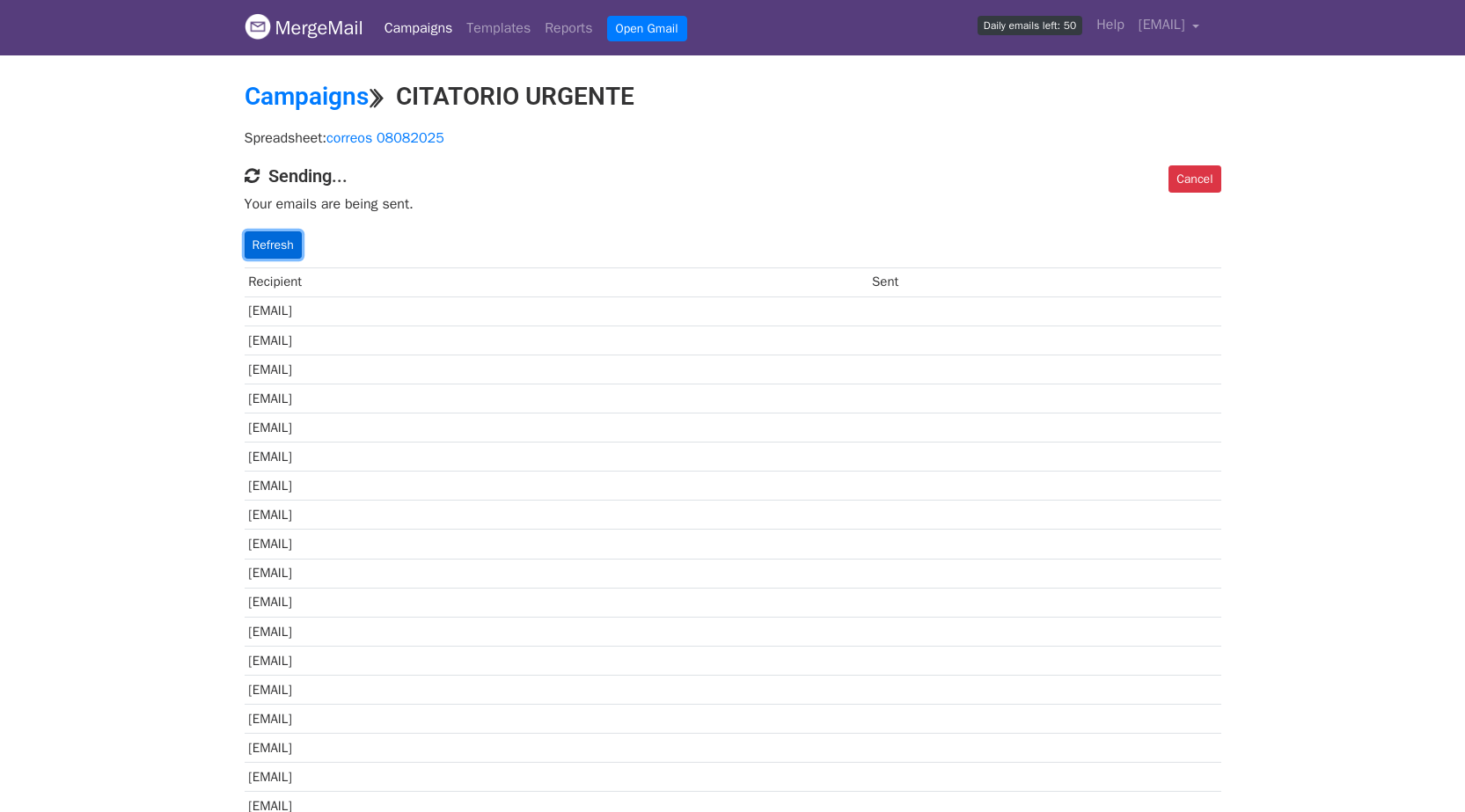 click on "Refresh" at bounding box center (273, 245) 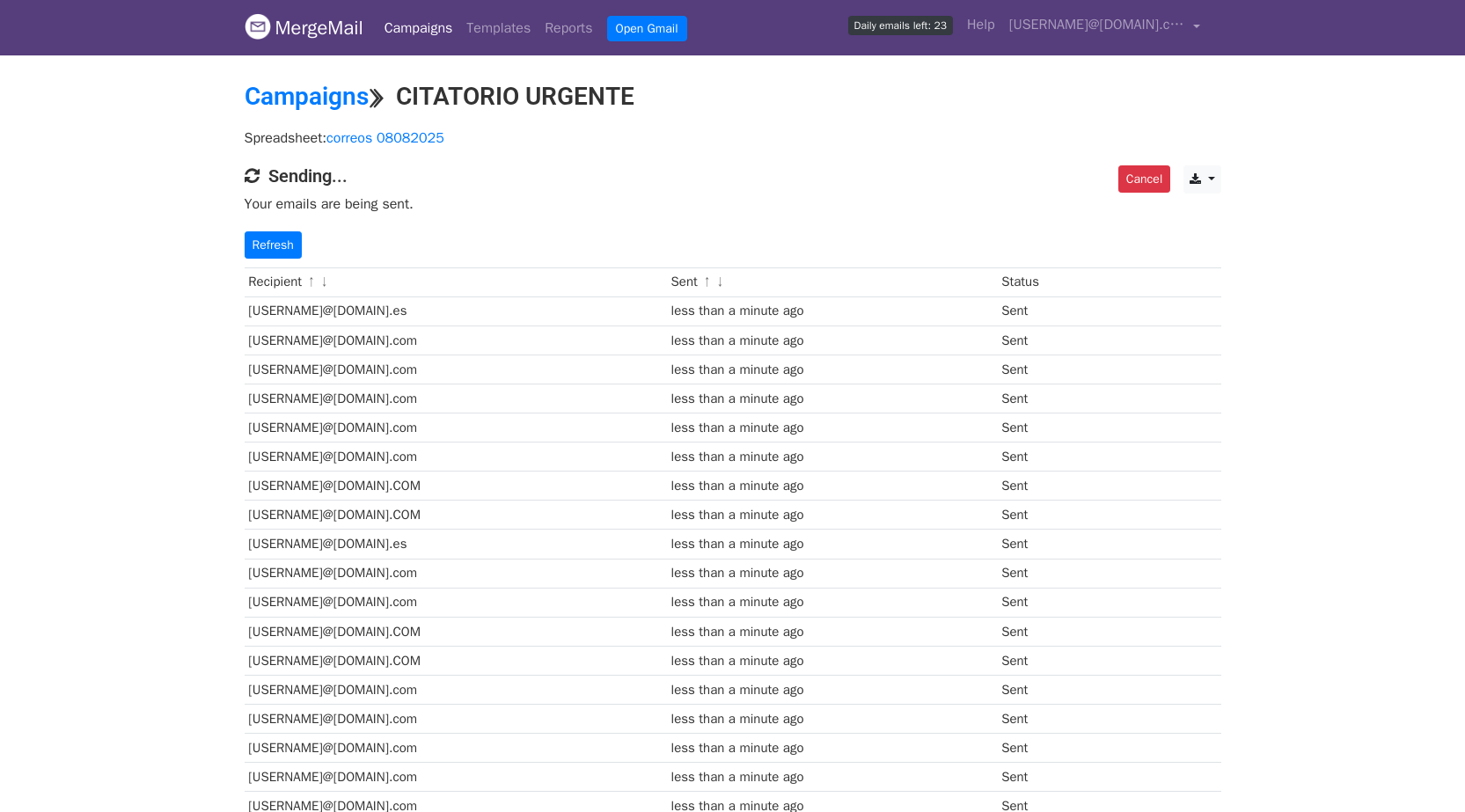 scroll, scrollTop: 0, scrollLeft: 0, axis: both 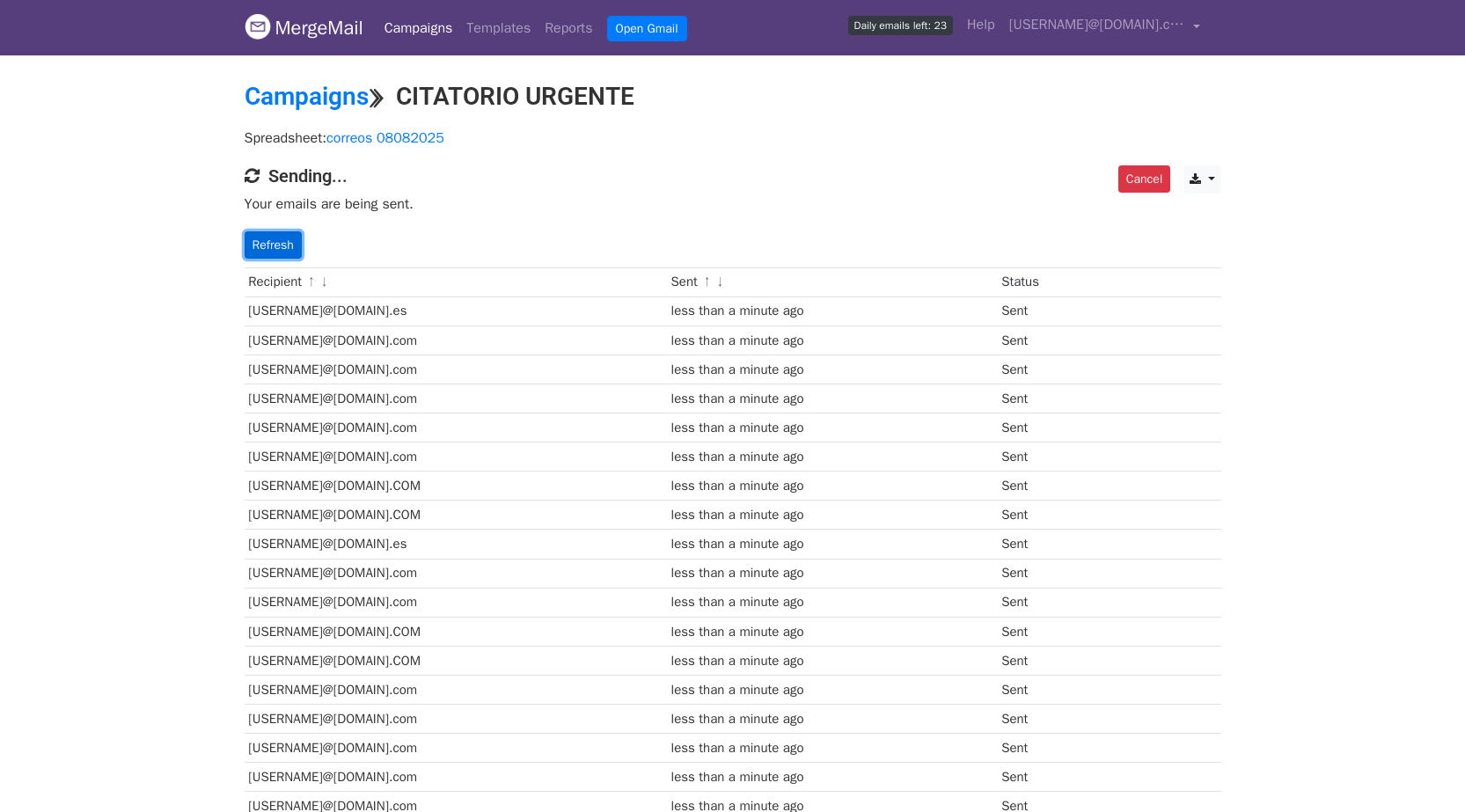 click on "Refresh" at bounding box center [273, 245] 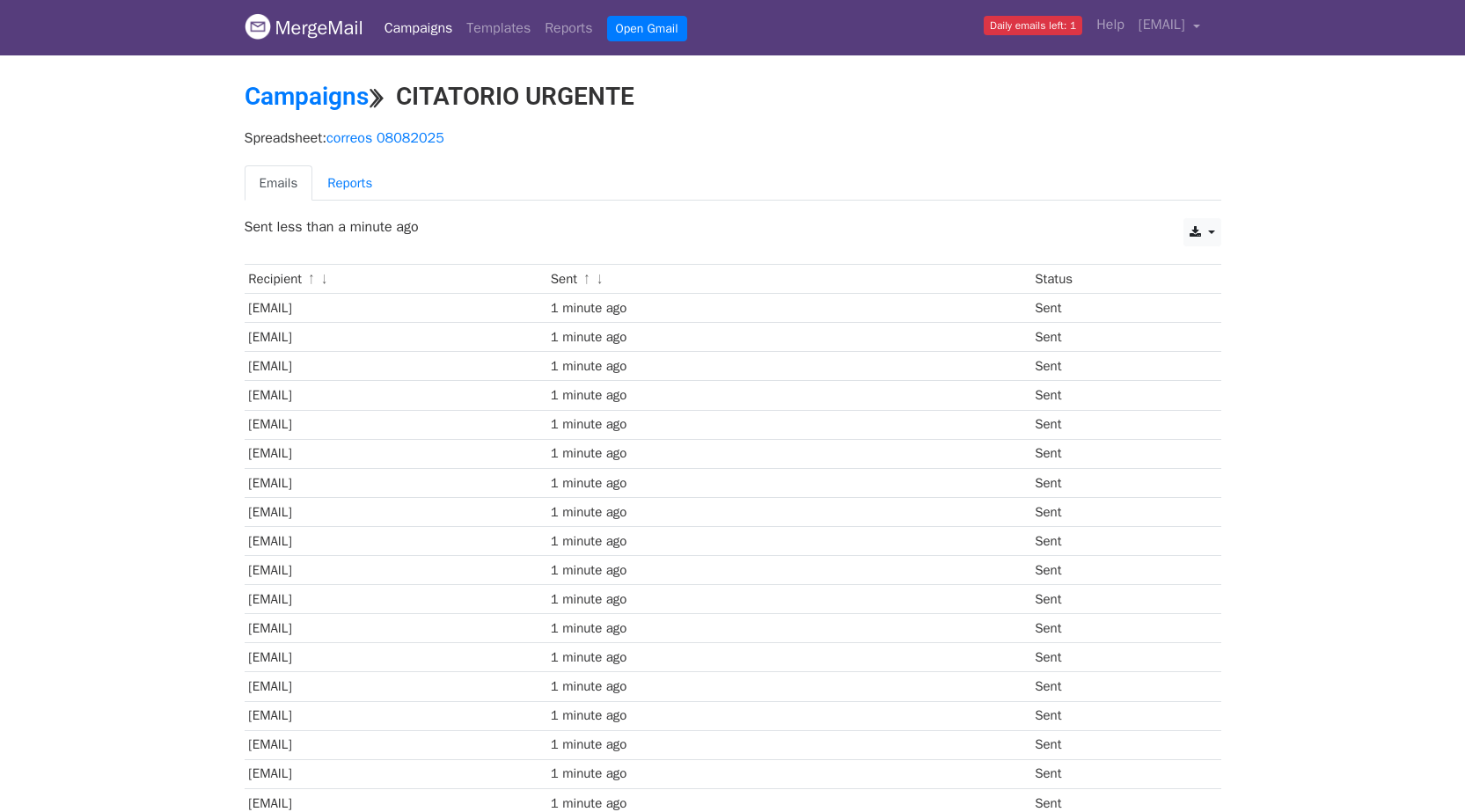 scroll, scrollTop: 0, scrollLeft: 0, axis: both 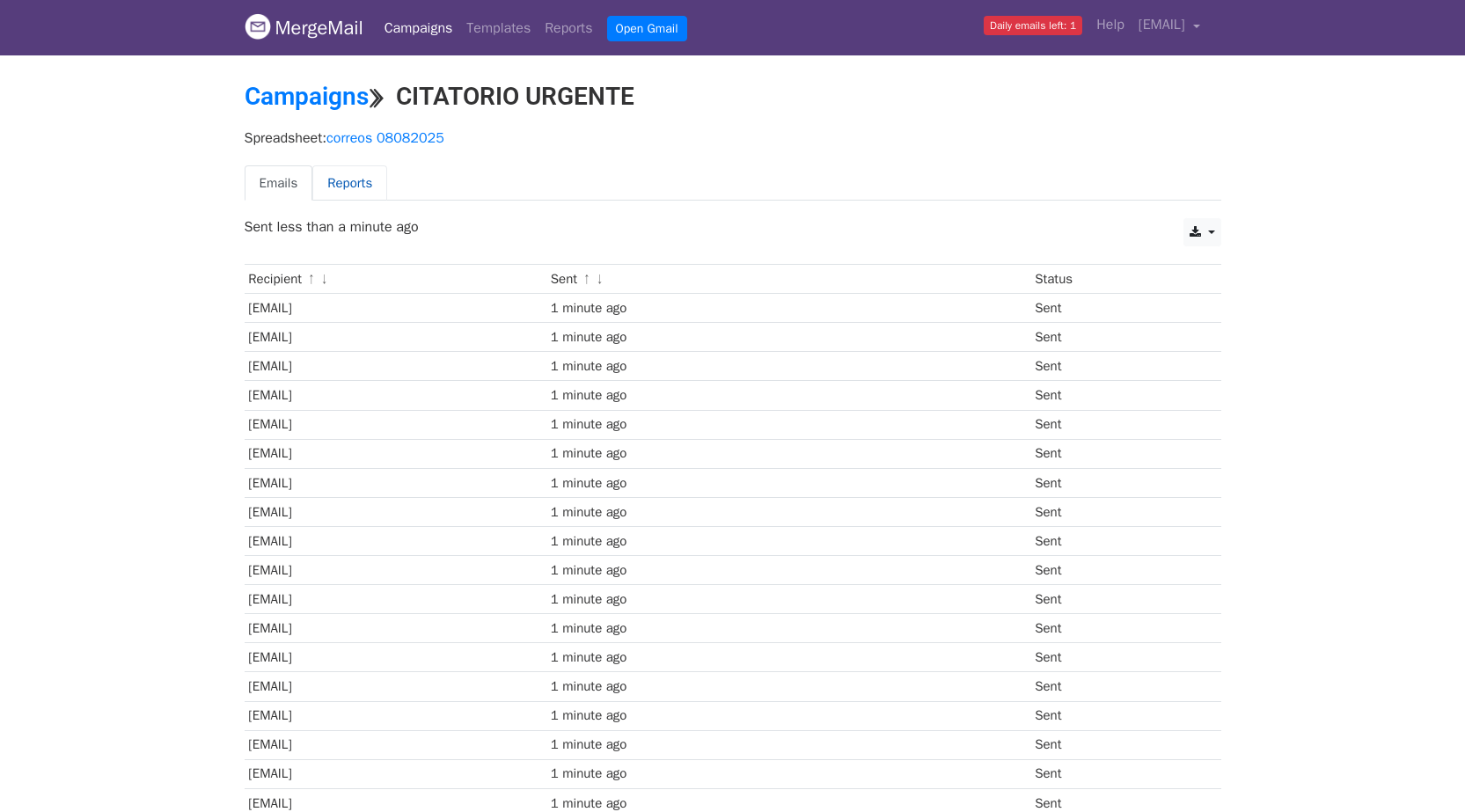 click on "Reports" at bounding box center [349, 183] 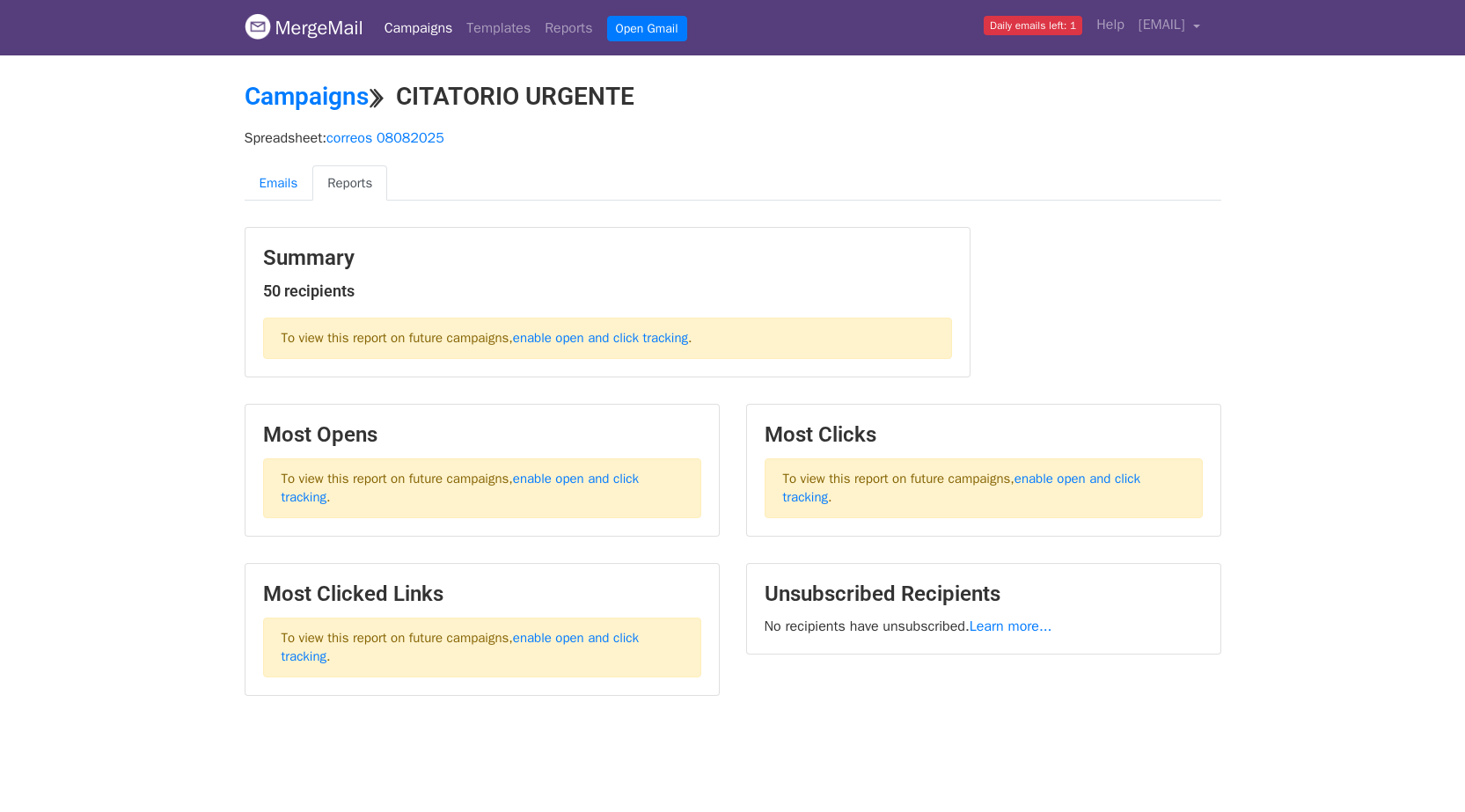 scroll, scrollTop: 0, scrollLeft: 0, axis: both 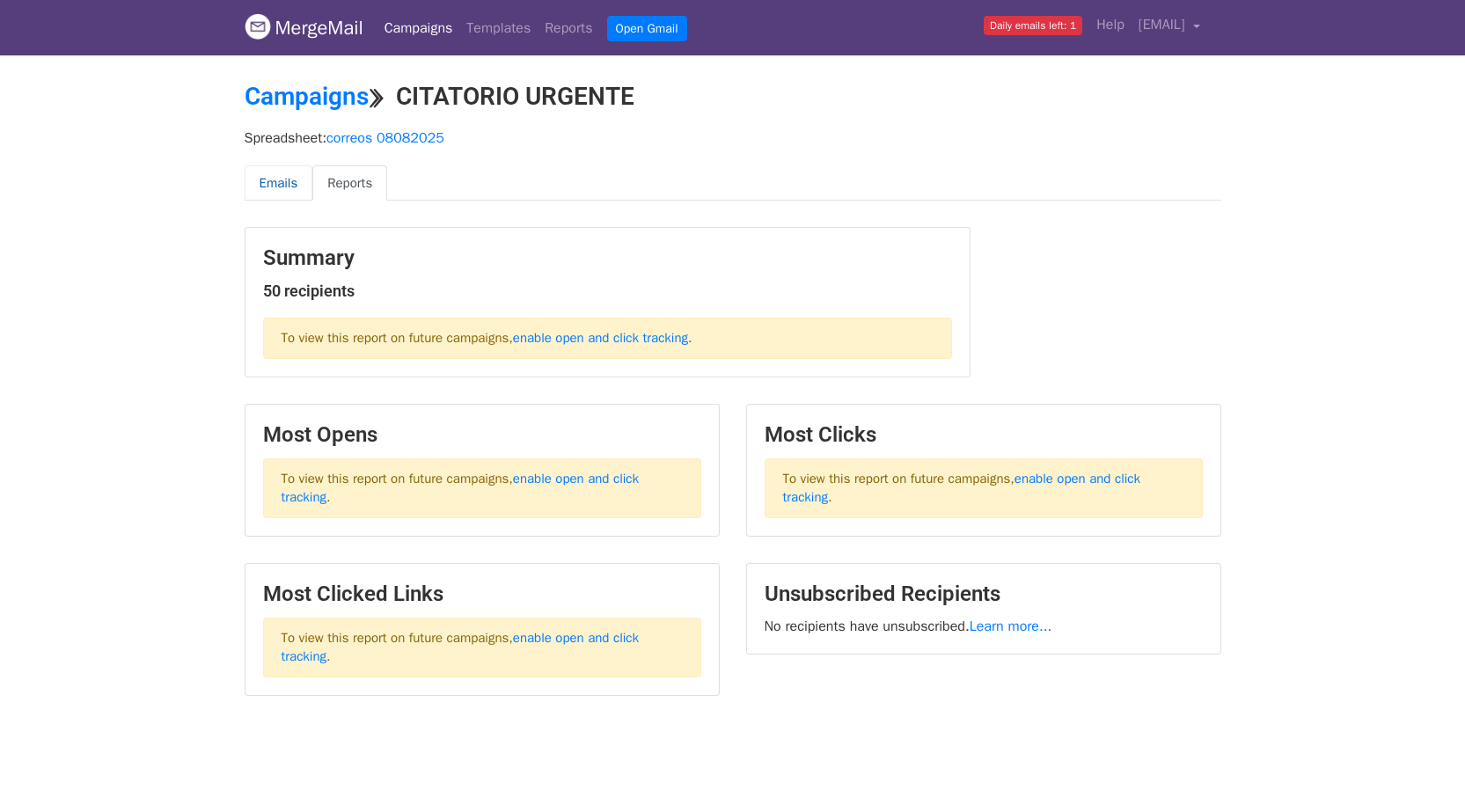 click on "Emails" at bounding box center (279, 183) 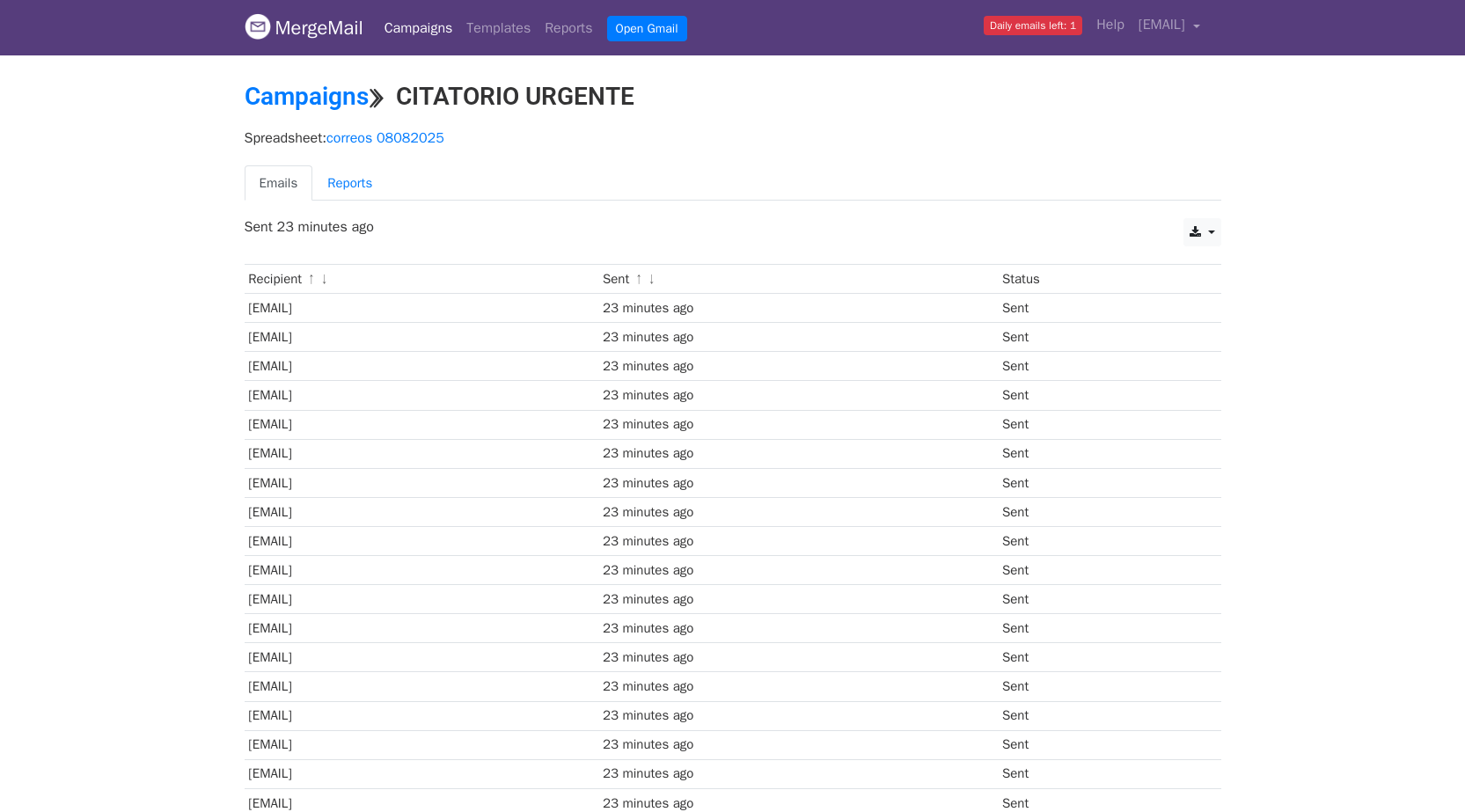 scroll, scrollTop: 0, scrollLeft: 0, axis: both 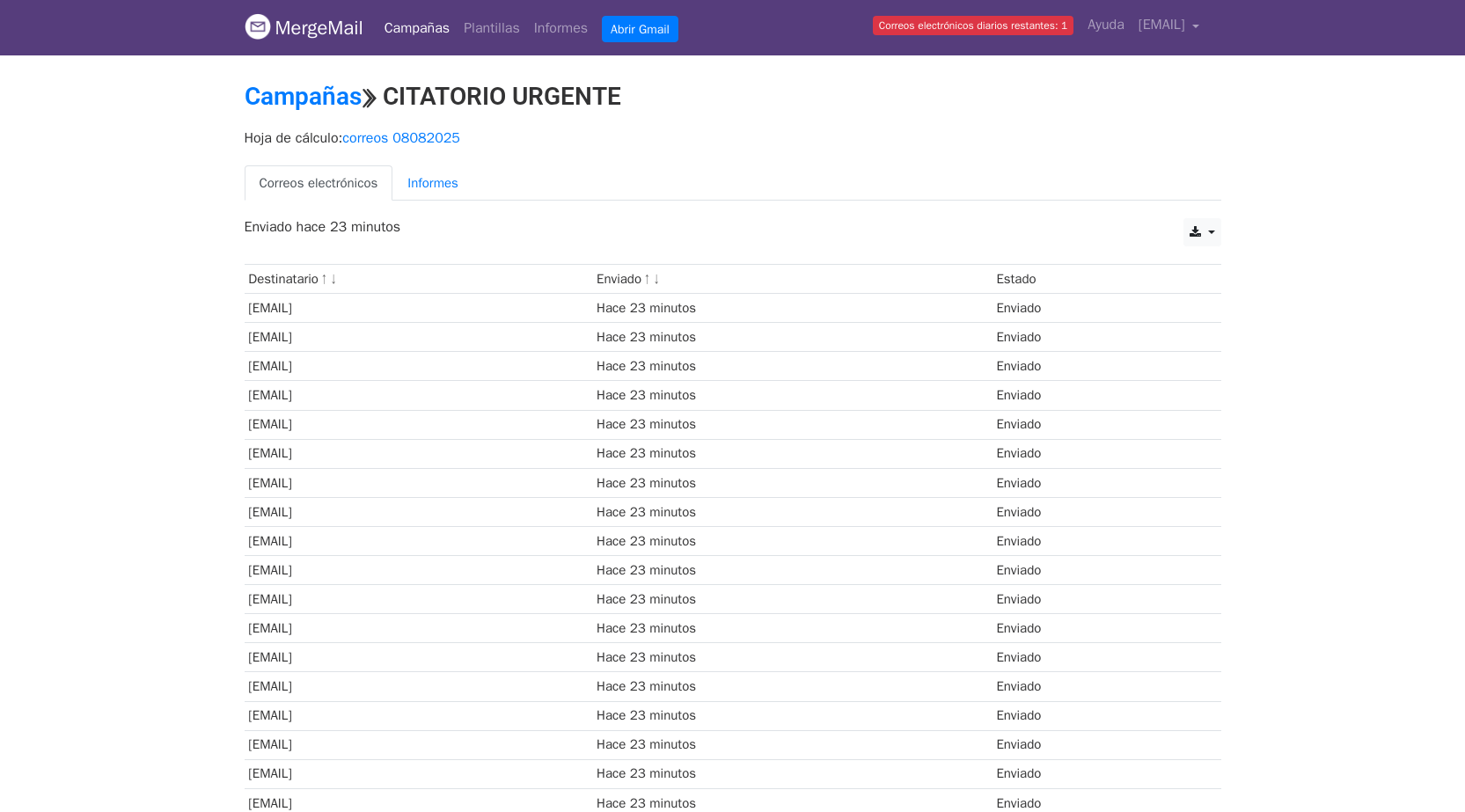 click on "Correos electrónicos
Informes" at bounding box center [733, 183] 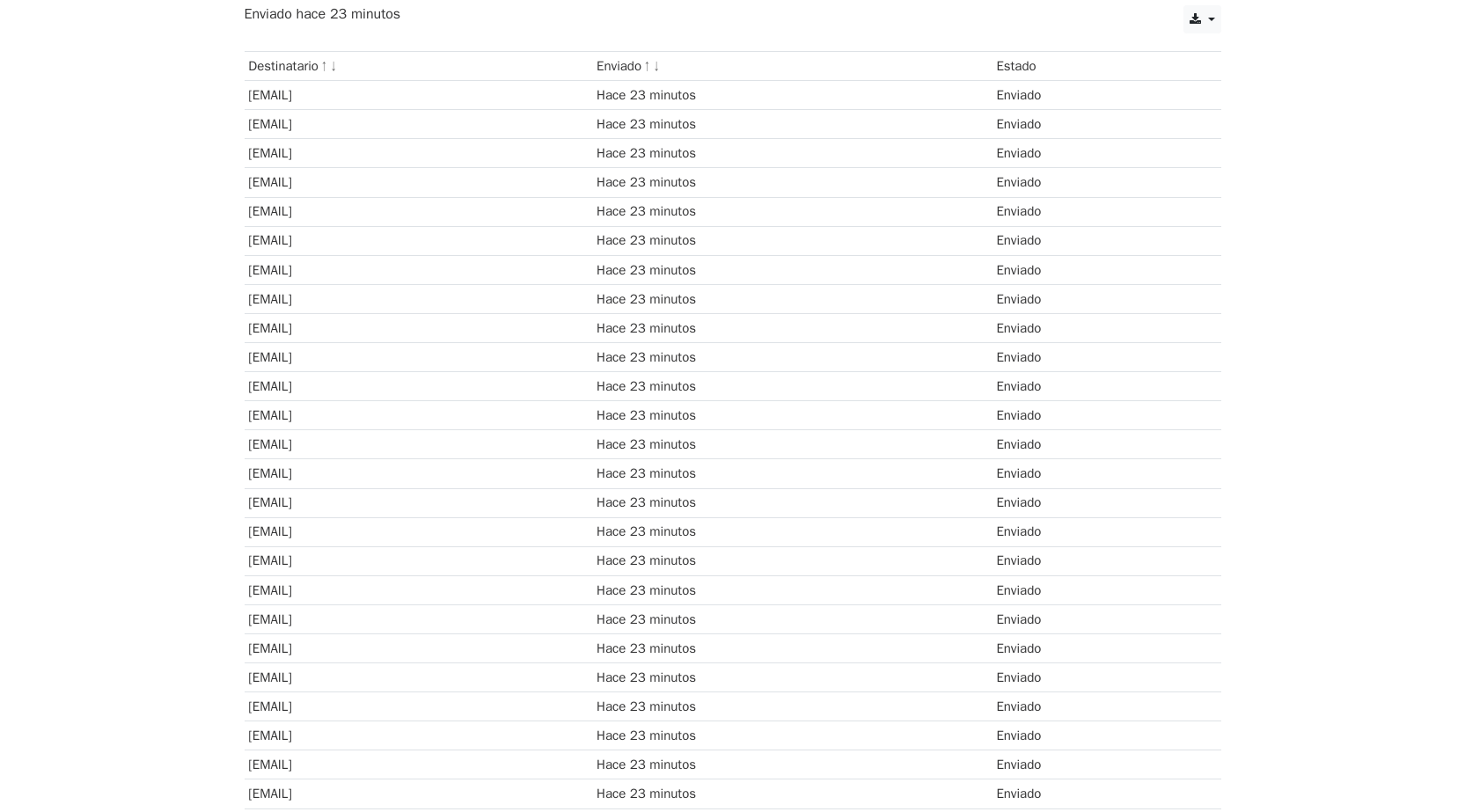 scroll, scrollTop: 0, scrollLeft: 0, axis: both 